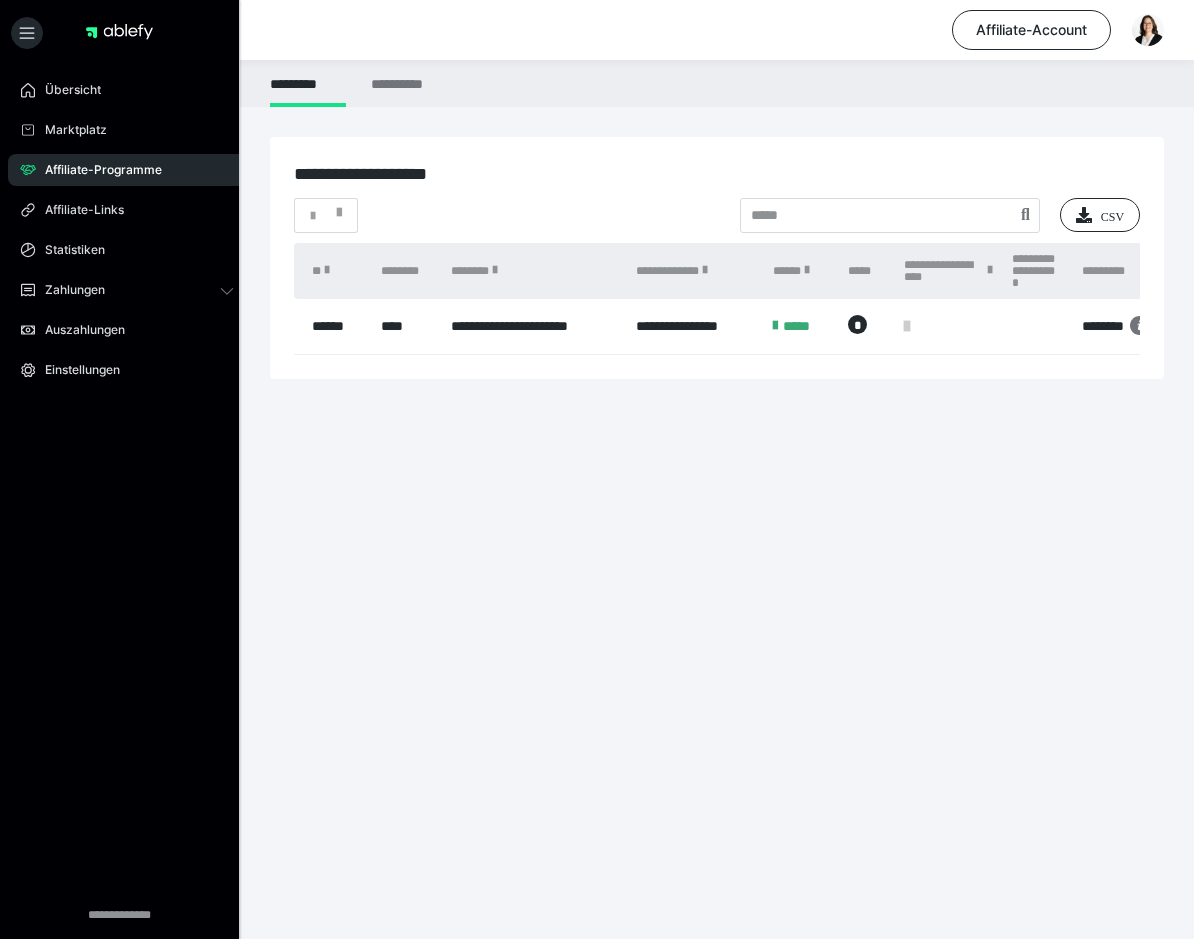 scroll, scrollTop: 0, scrollLeft: 0, axis: both 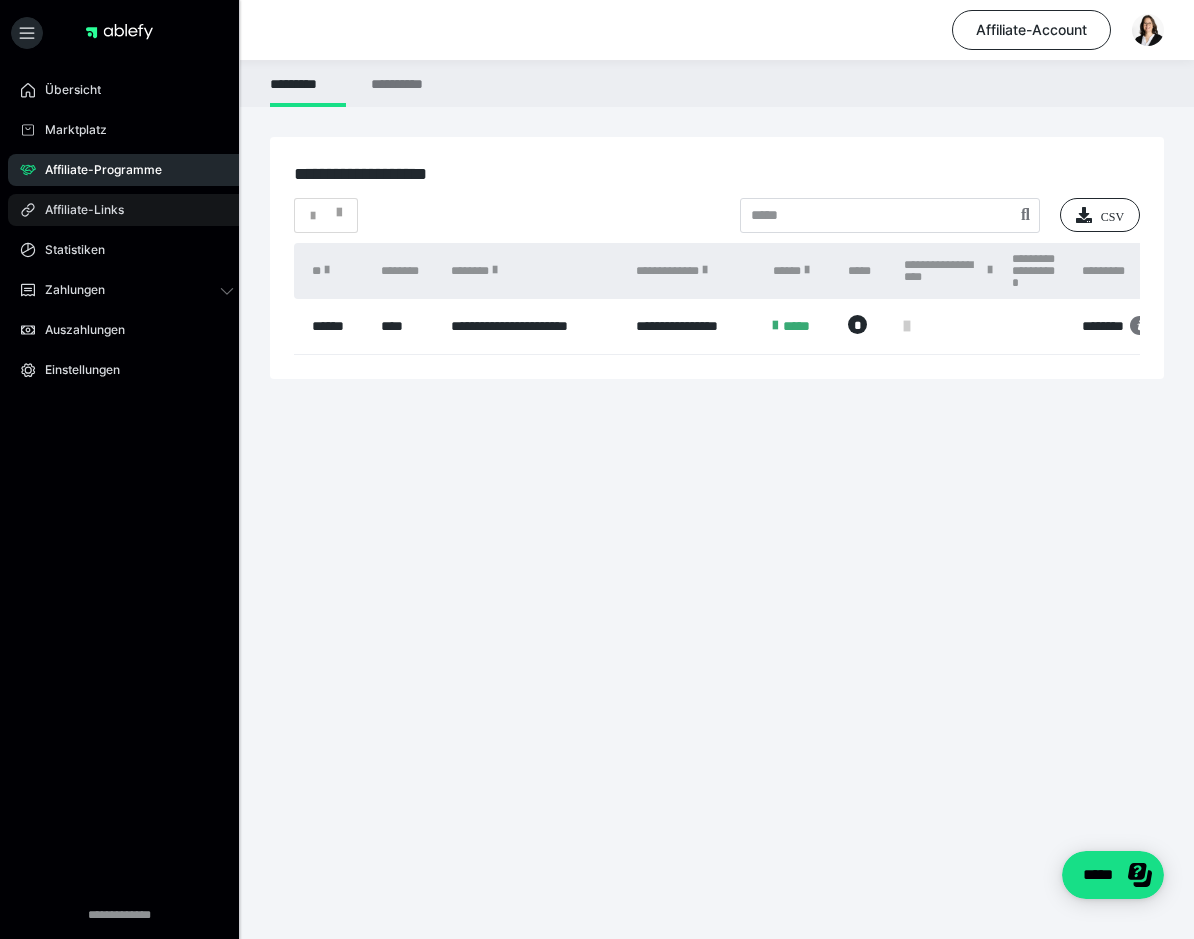 click on "Affiliate-Links" at bounding box center [77, 210] 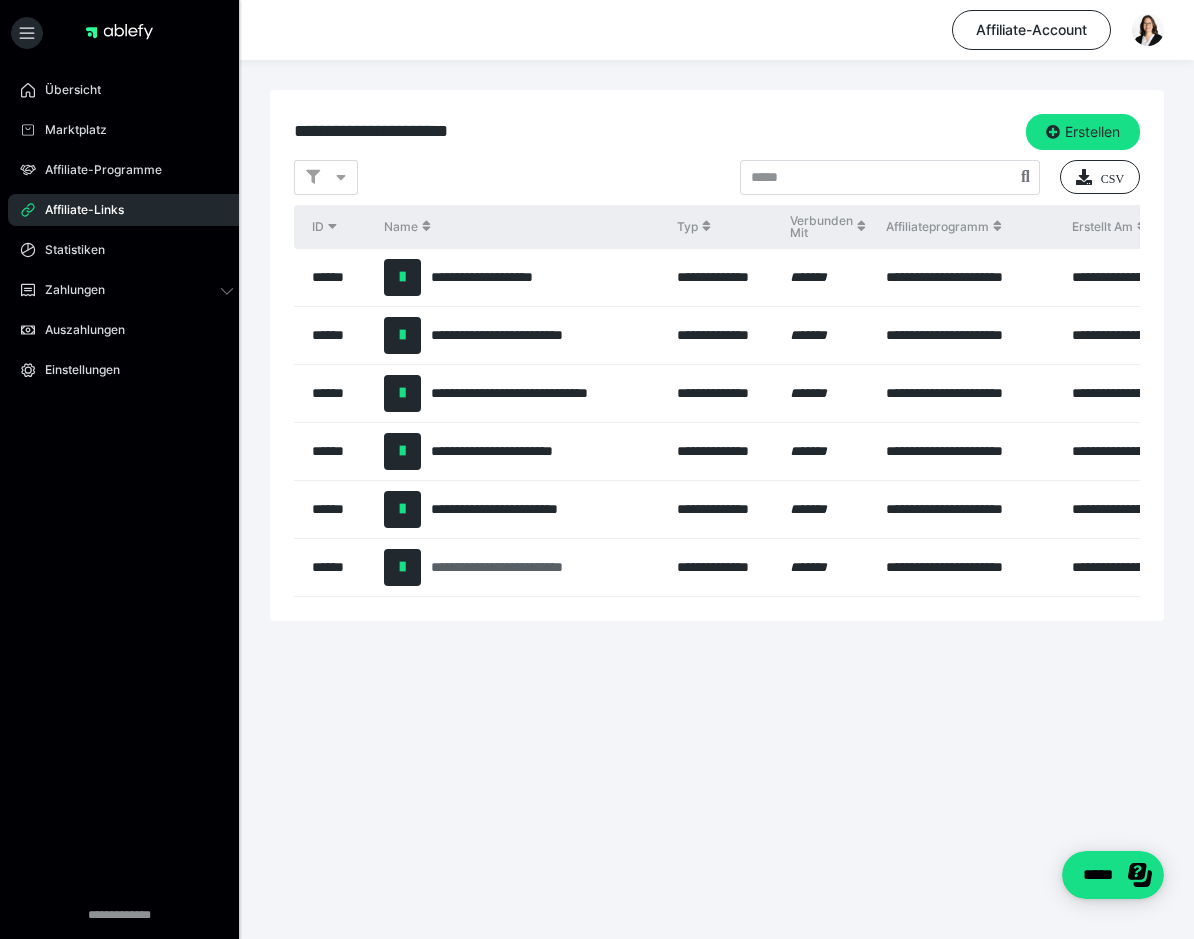 click on "**********" at bounding box center (525, 567) 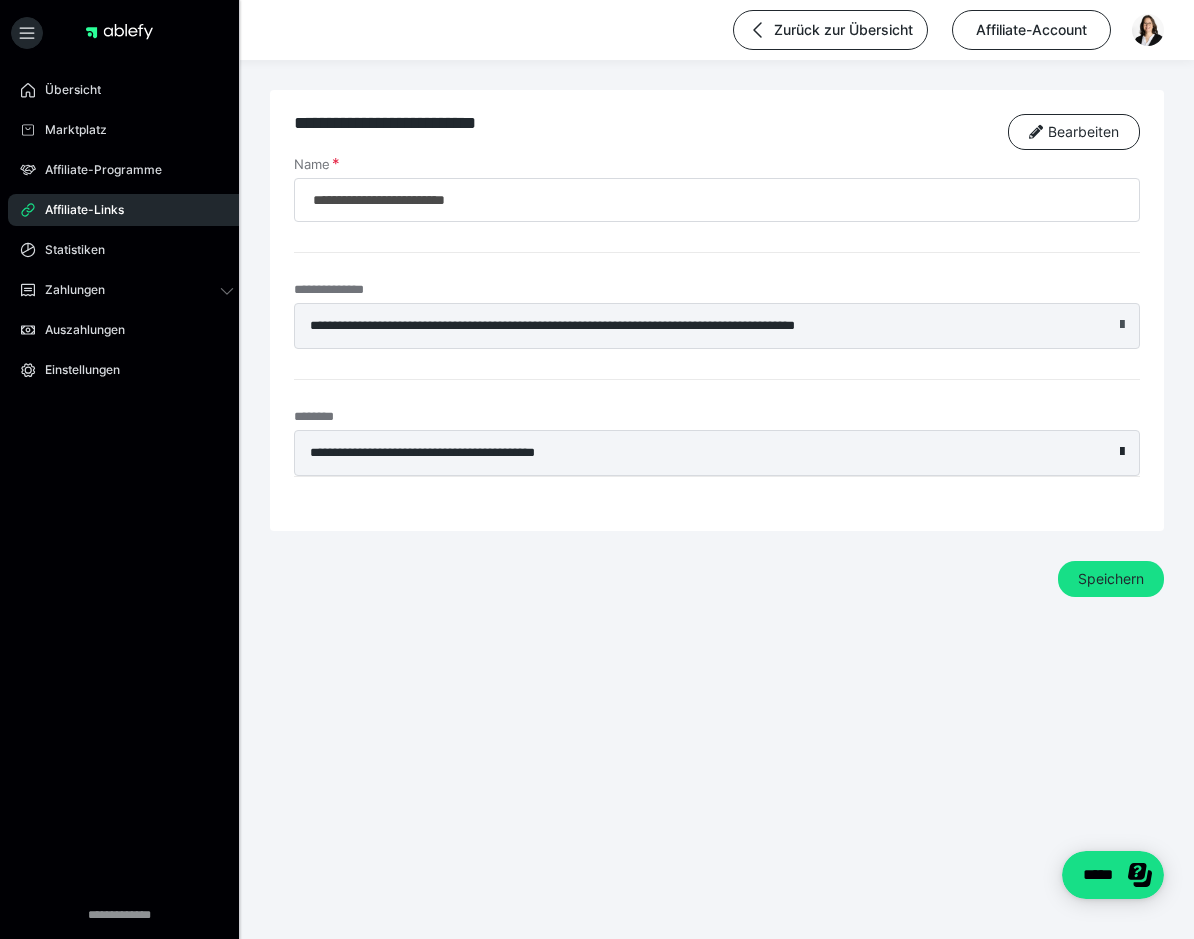 click at bounding box center [1122, 325] 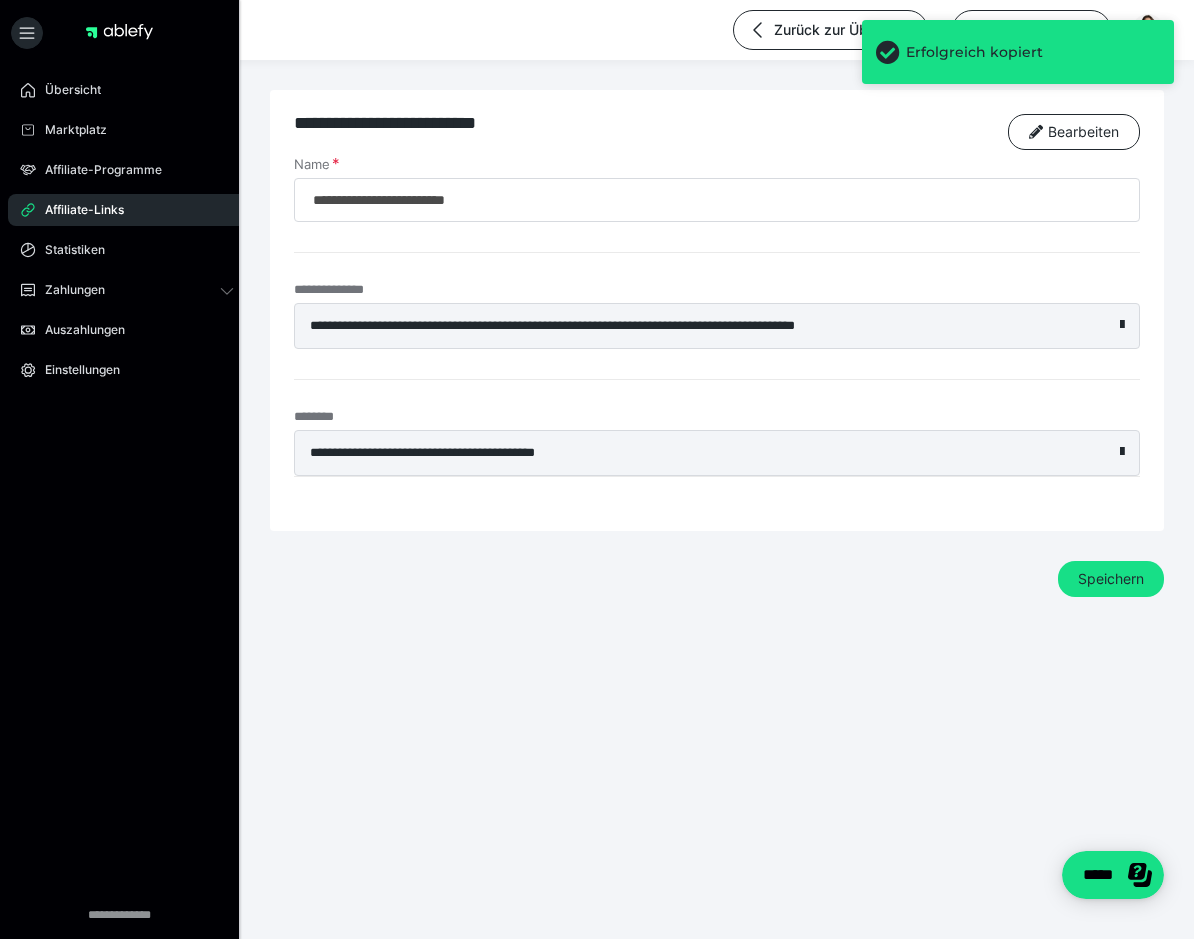 click on "Affiliate-Links" at bounding box center [77, 210] 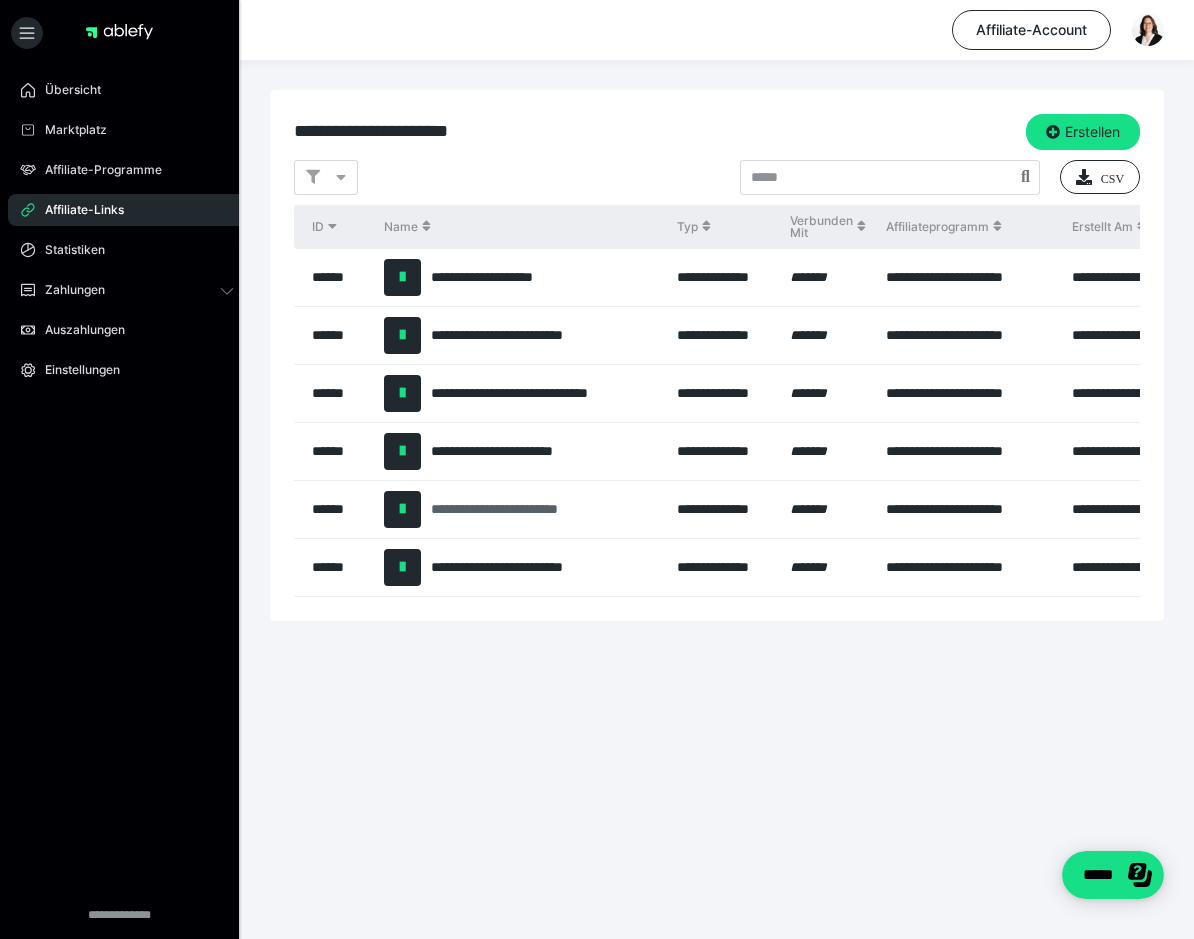 click on "**********" at bounding box center [524, 509] 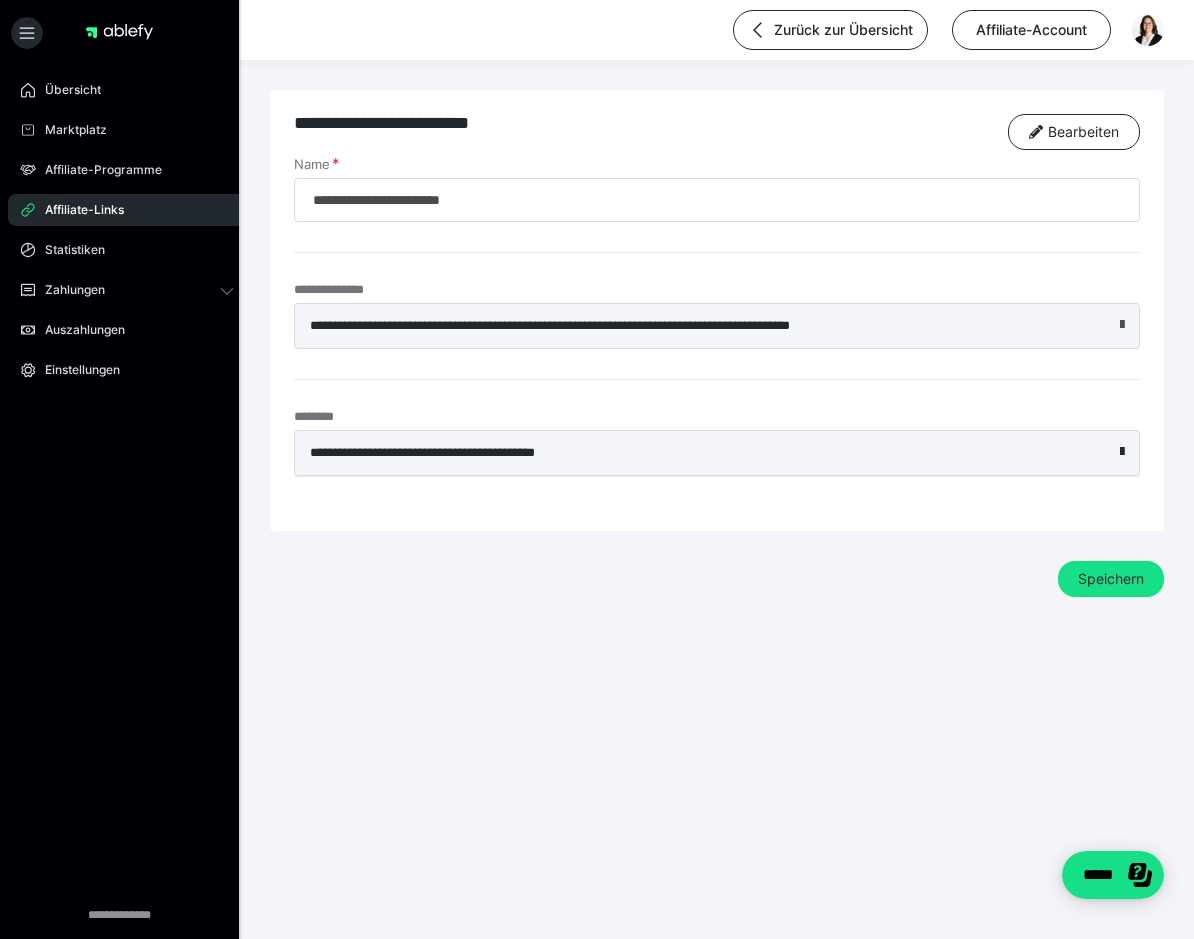 click at bounding box center [1122, 325] 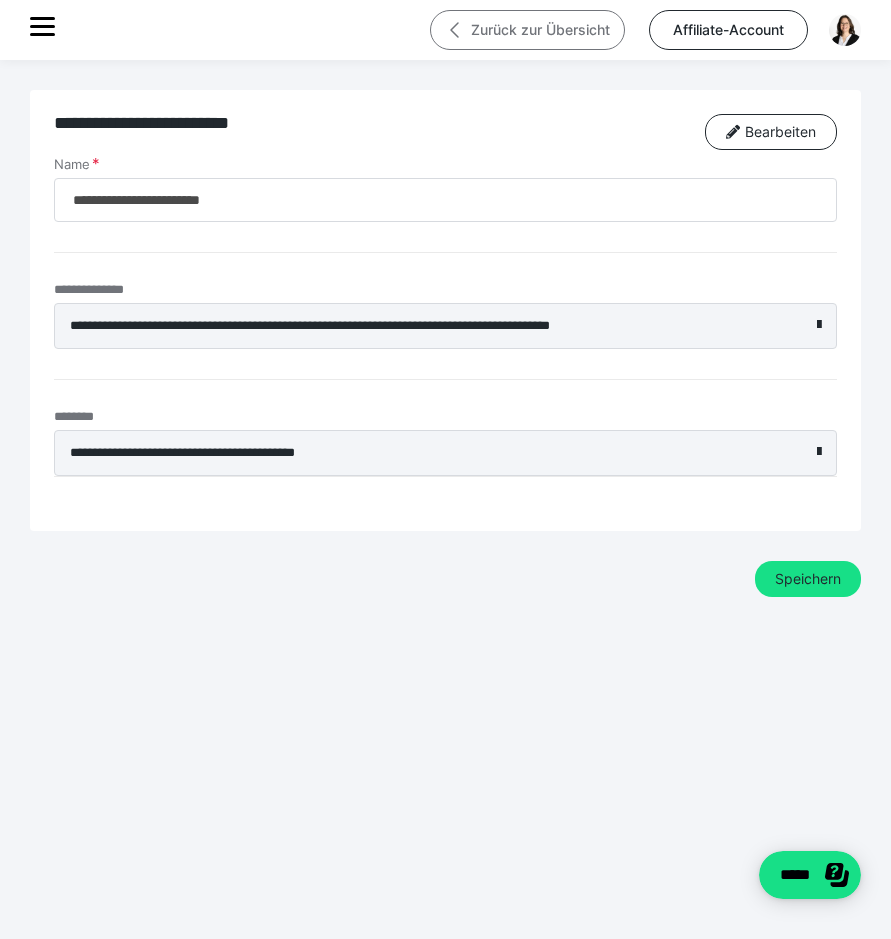 click on "Zurück zur Übersicht" at bounding box center [527, 30] 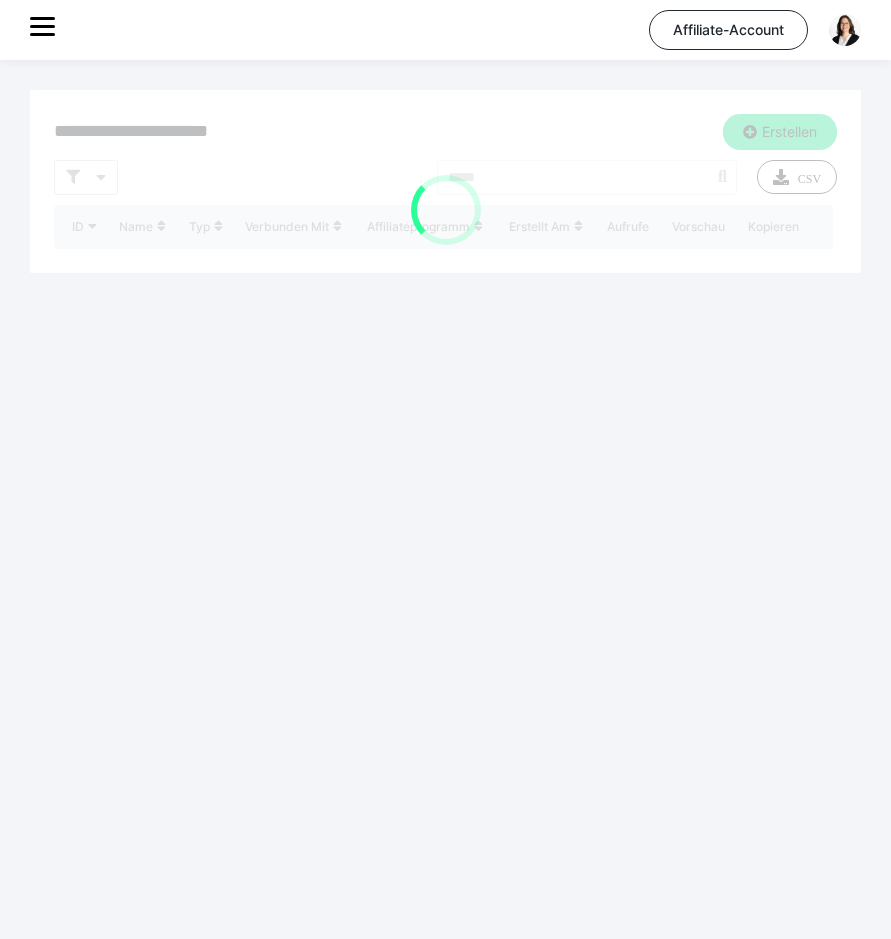 scroll, scrollTop: 0, scrollLeft: 0, axis: both 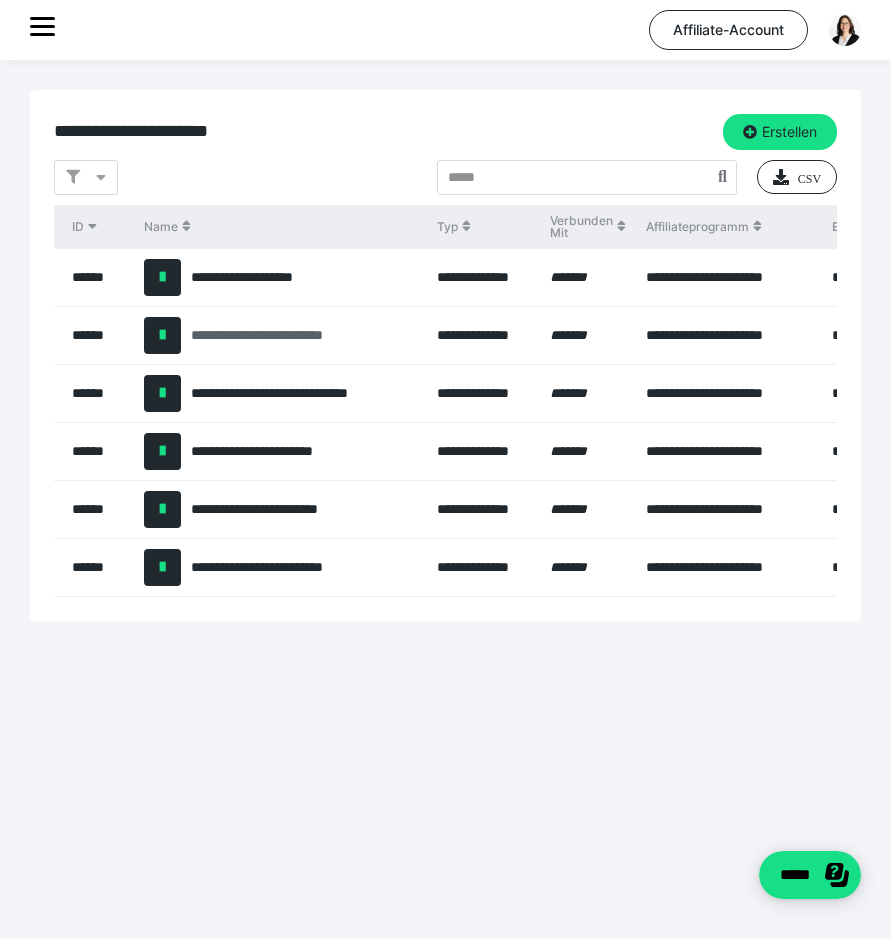 click on "**********" at bounding box center [290, 335] 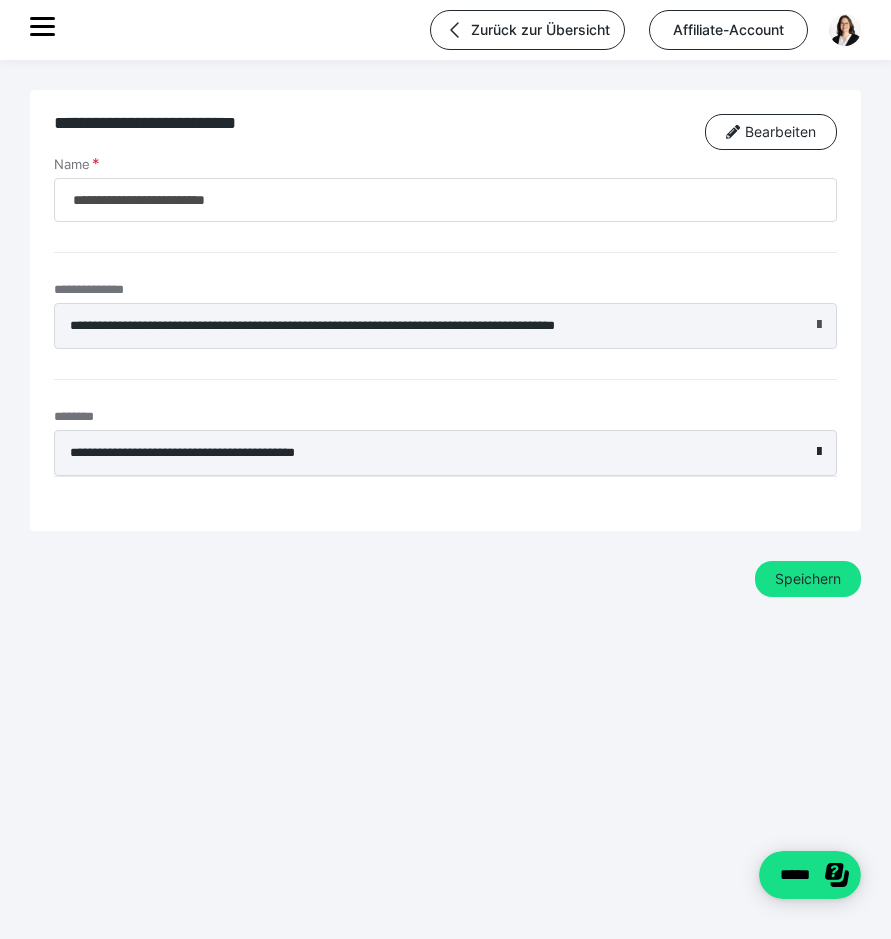 click at bounding box center [819, 325] 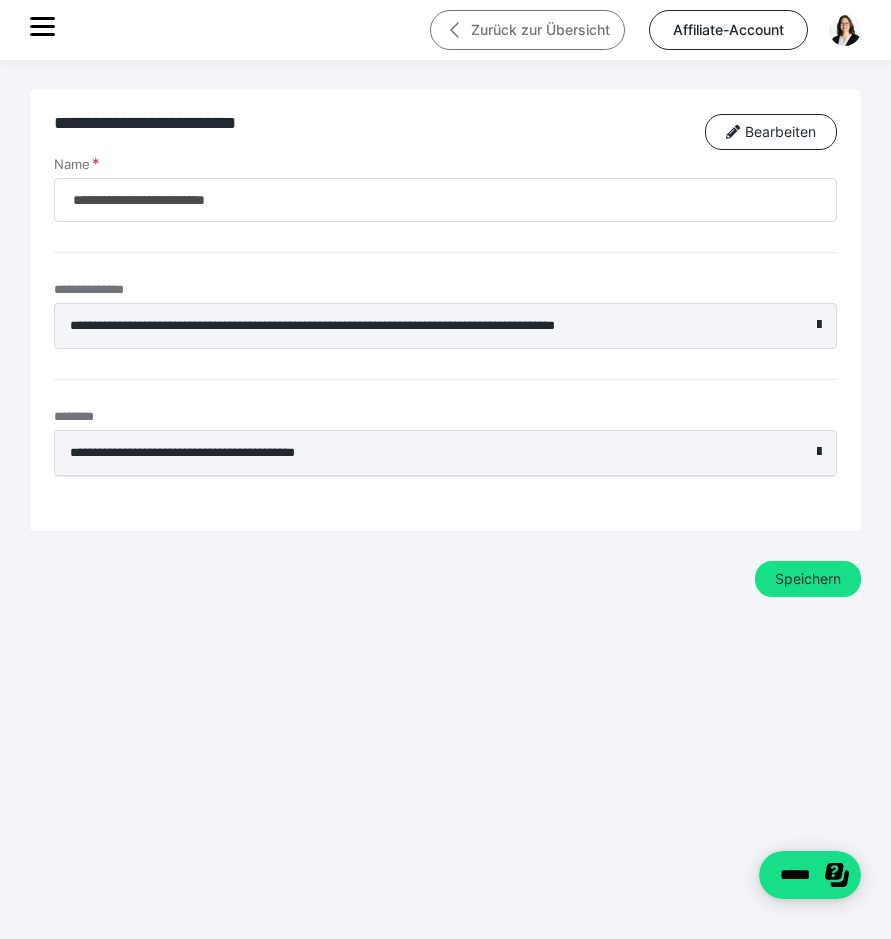 click on "Zurück zur Übersicht" at bounding box center (527, 30) 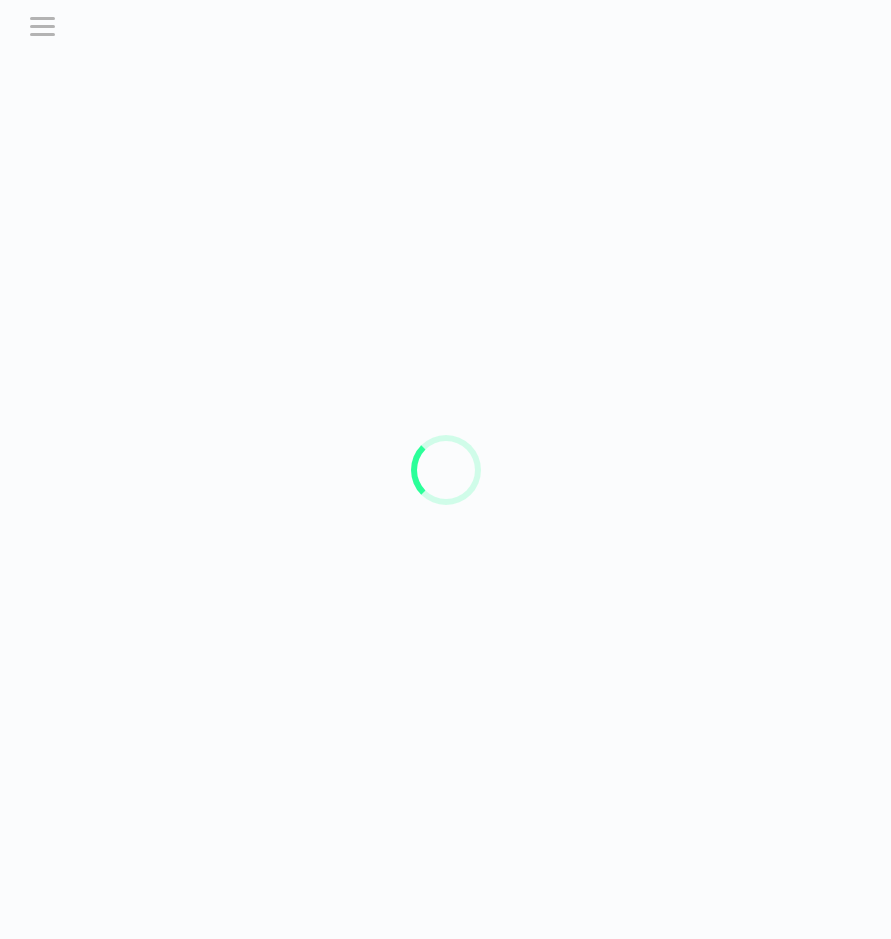 scroll, scrollTop: 0, scrollLeft: 0, axis: both 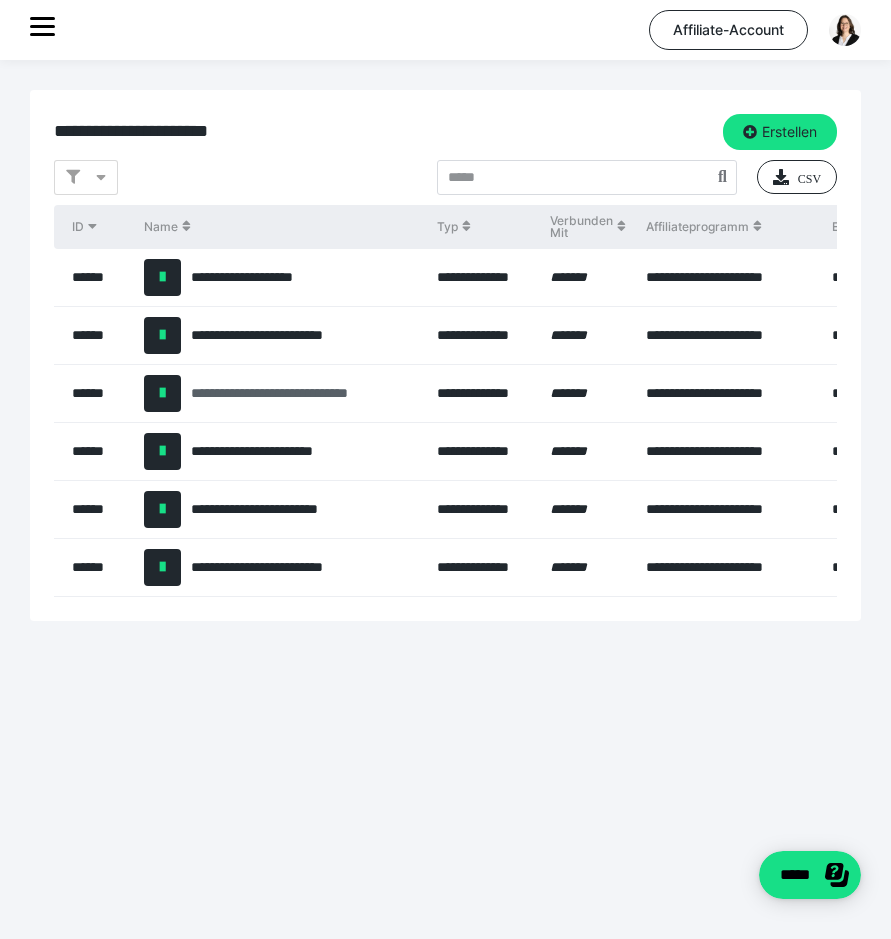click on "**********" at bounding box center [304, 393] 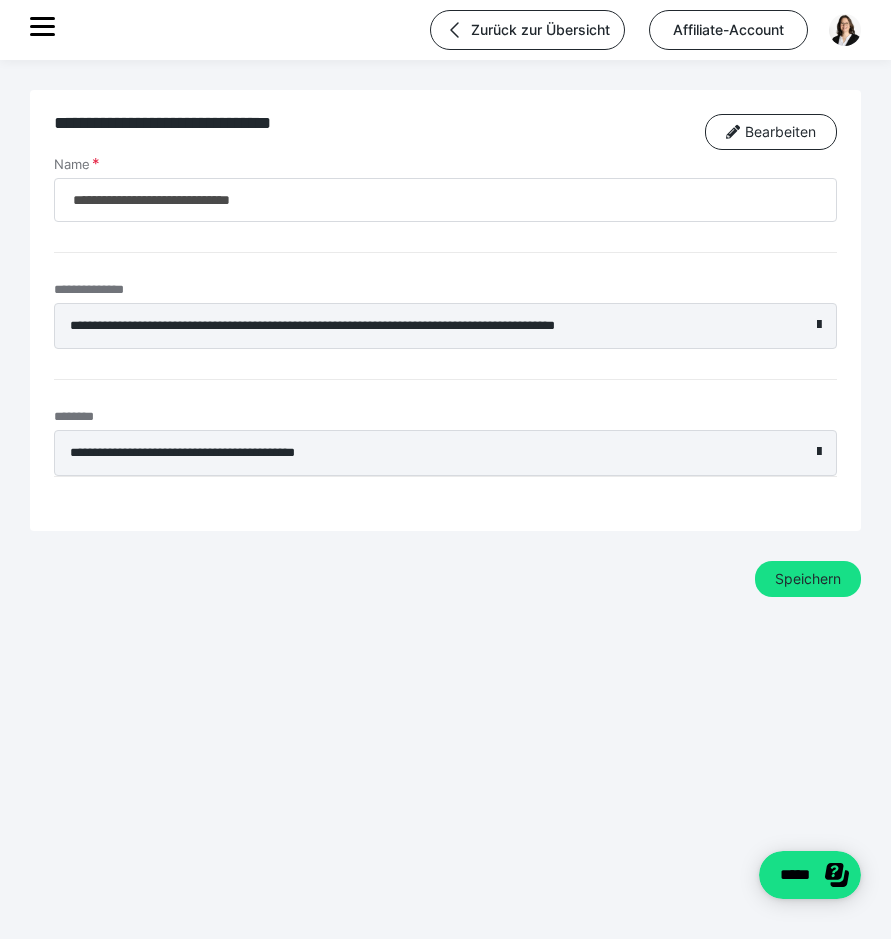 click on "**********" at bounding box center [445, 326] 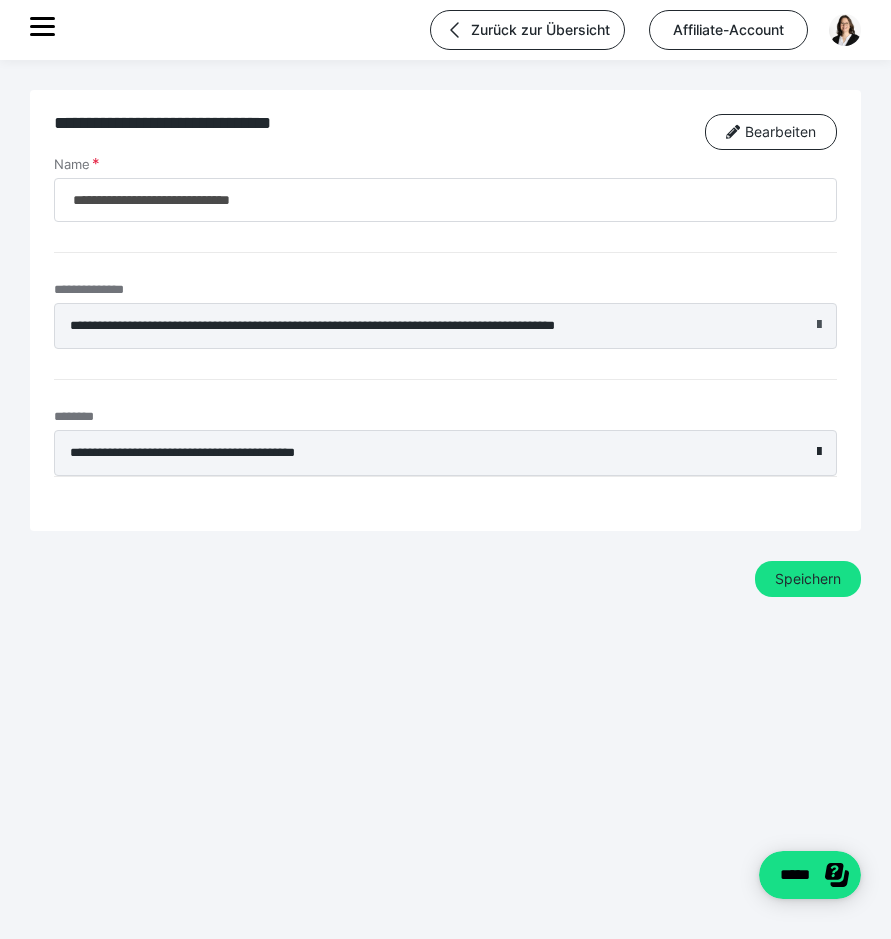 click at bounding box center [819, 325] 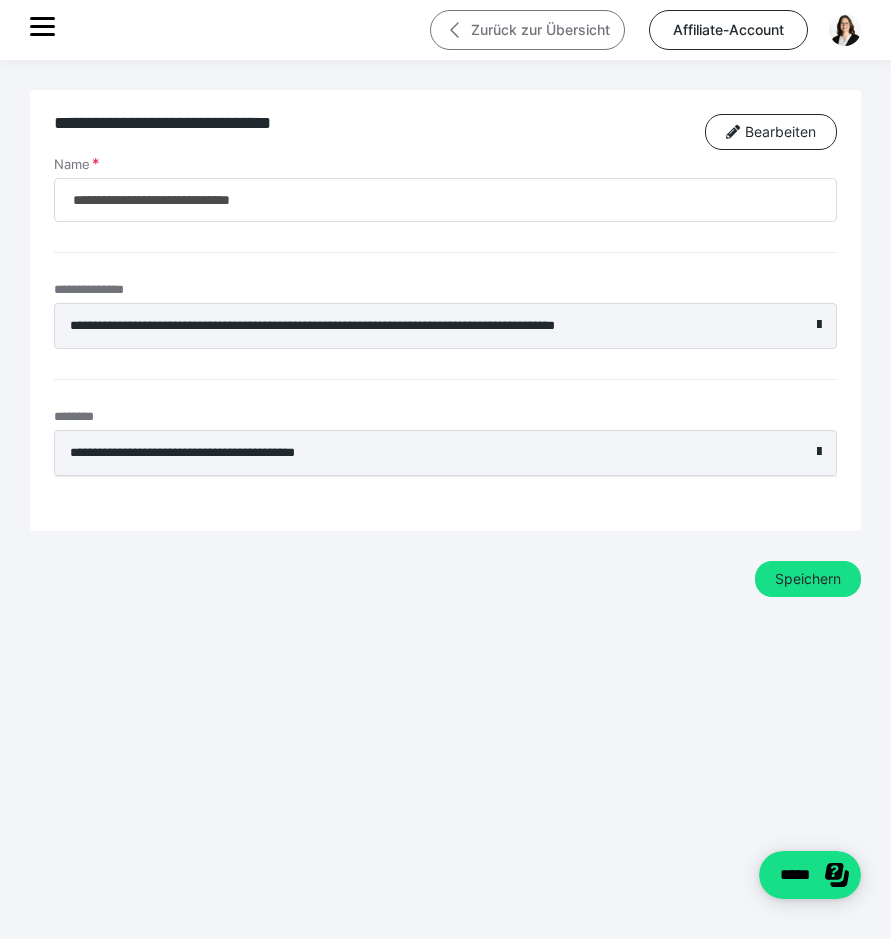 click on "Zurück zur Übersicht" at bounding box center [527, 30] 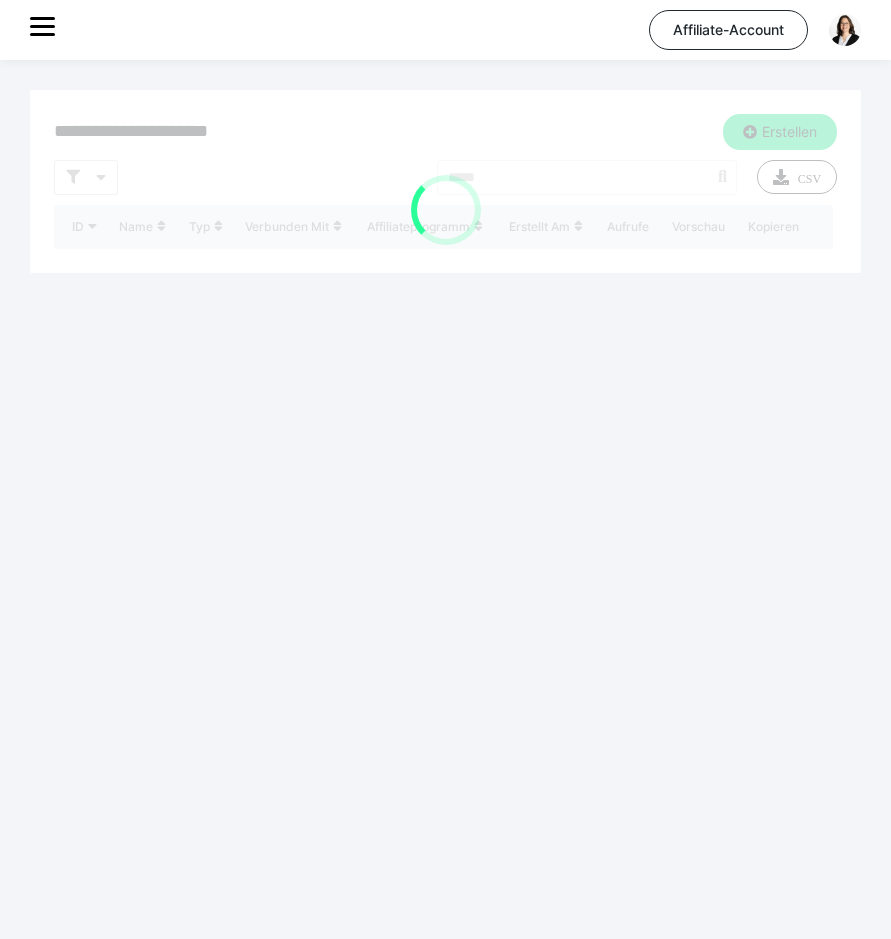 scroll, scrollTop: 0, scrollLeft: 0, axis: both 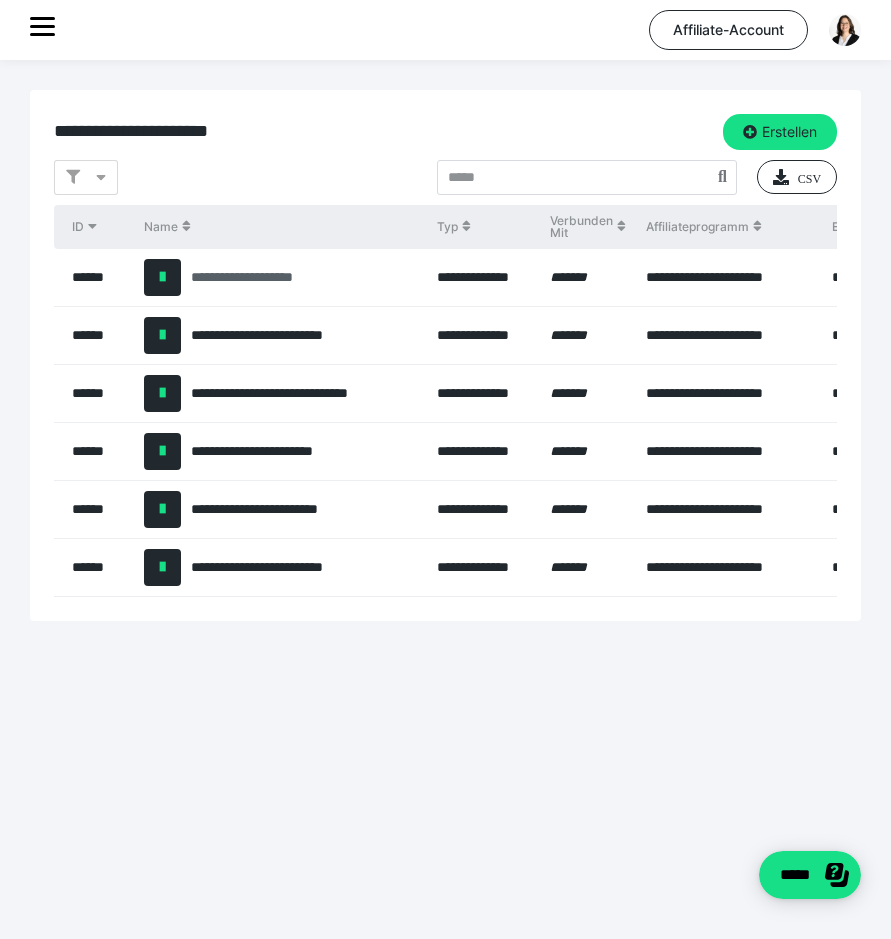 click on "**********" at bounding box center (268, 277) 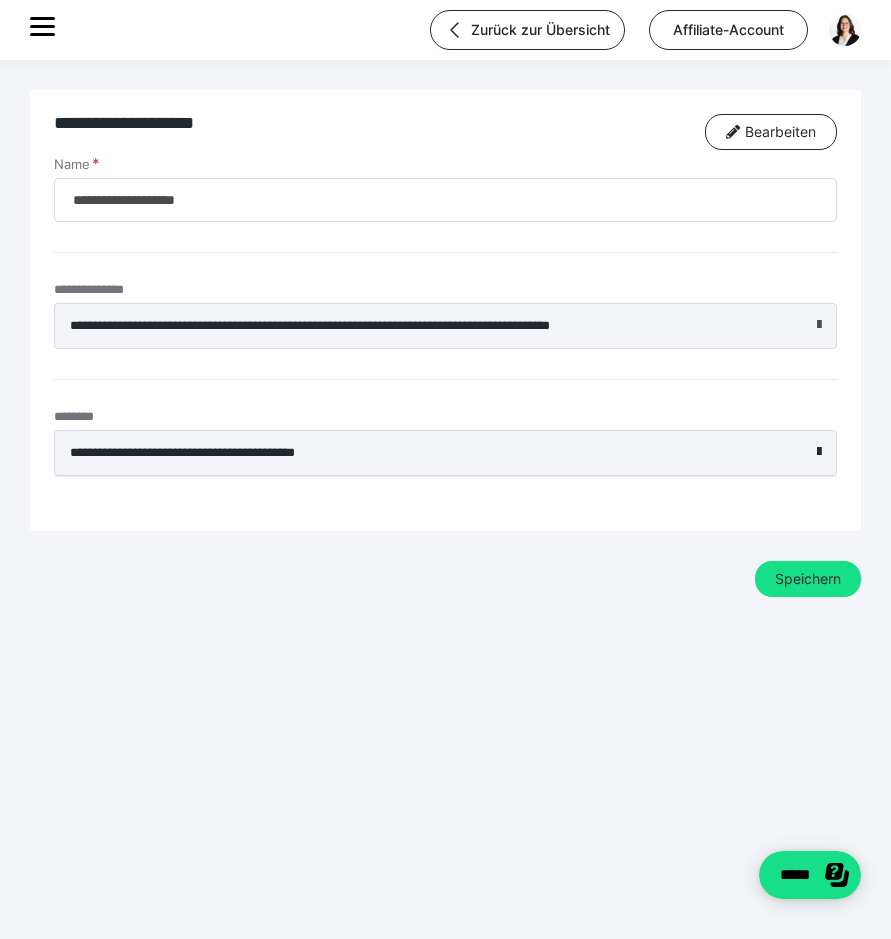 click at bounding box center [819, 325] 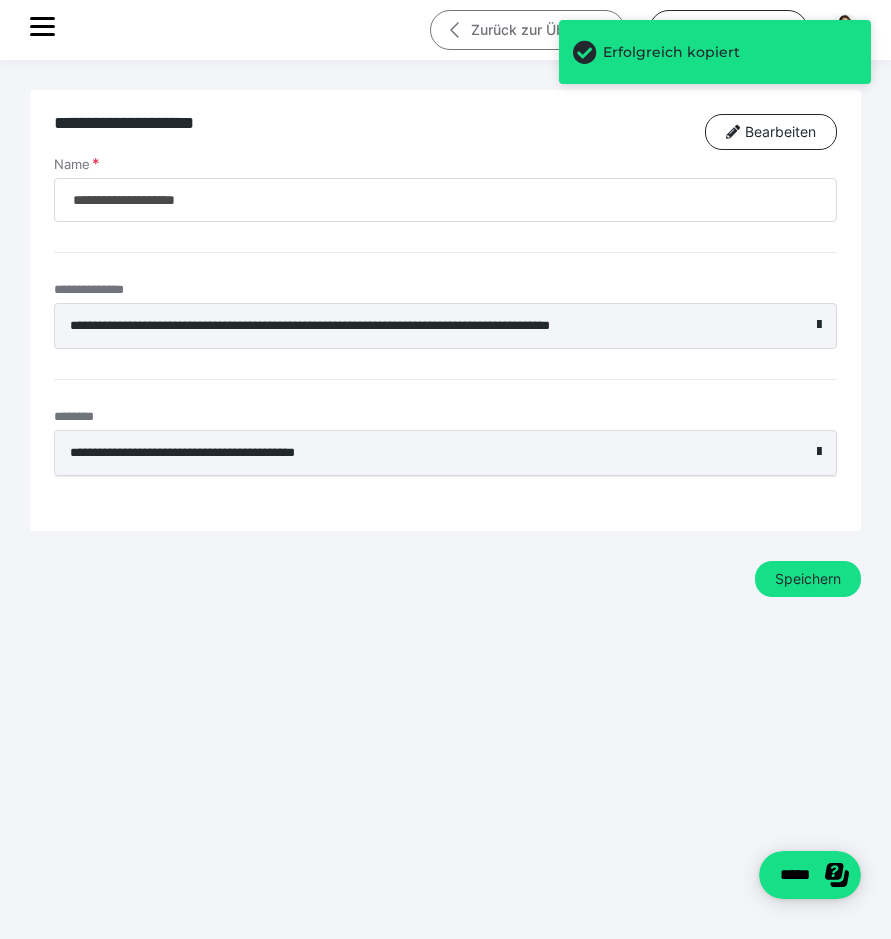 click on "Zurück zur Übersicht" at bounding box center [527, 30] 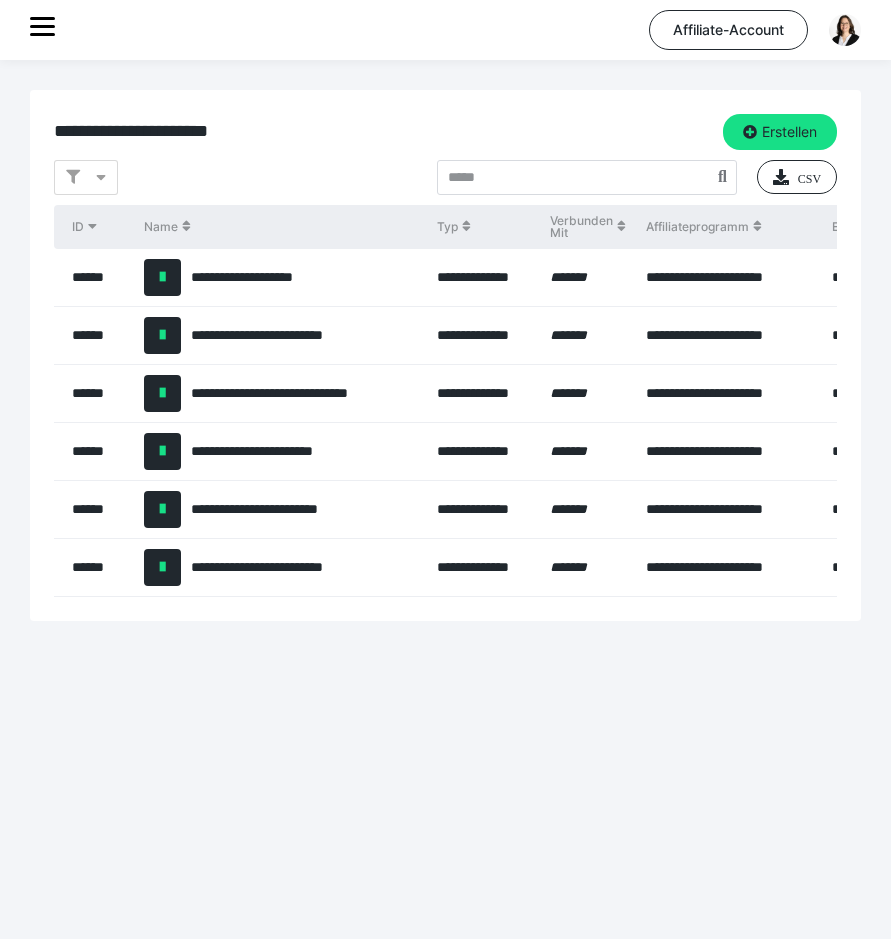 scroll, scrollTop: 0, scrollLeft: 0, axis: both 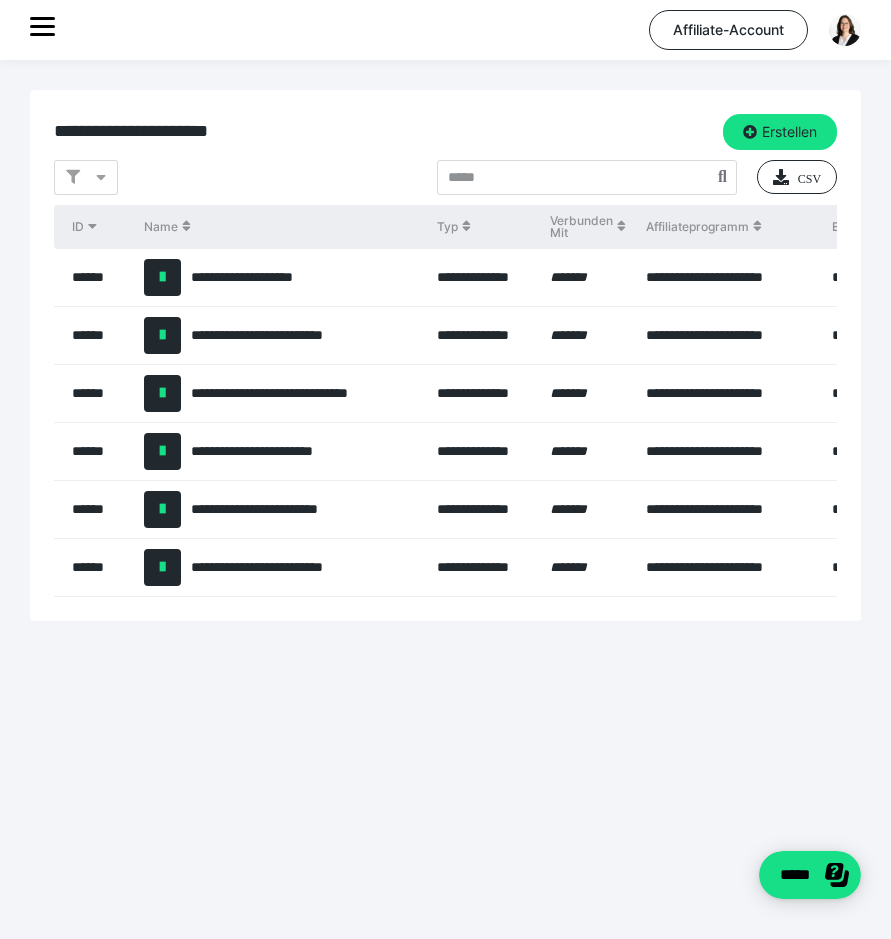 click 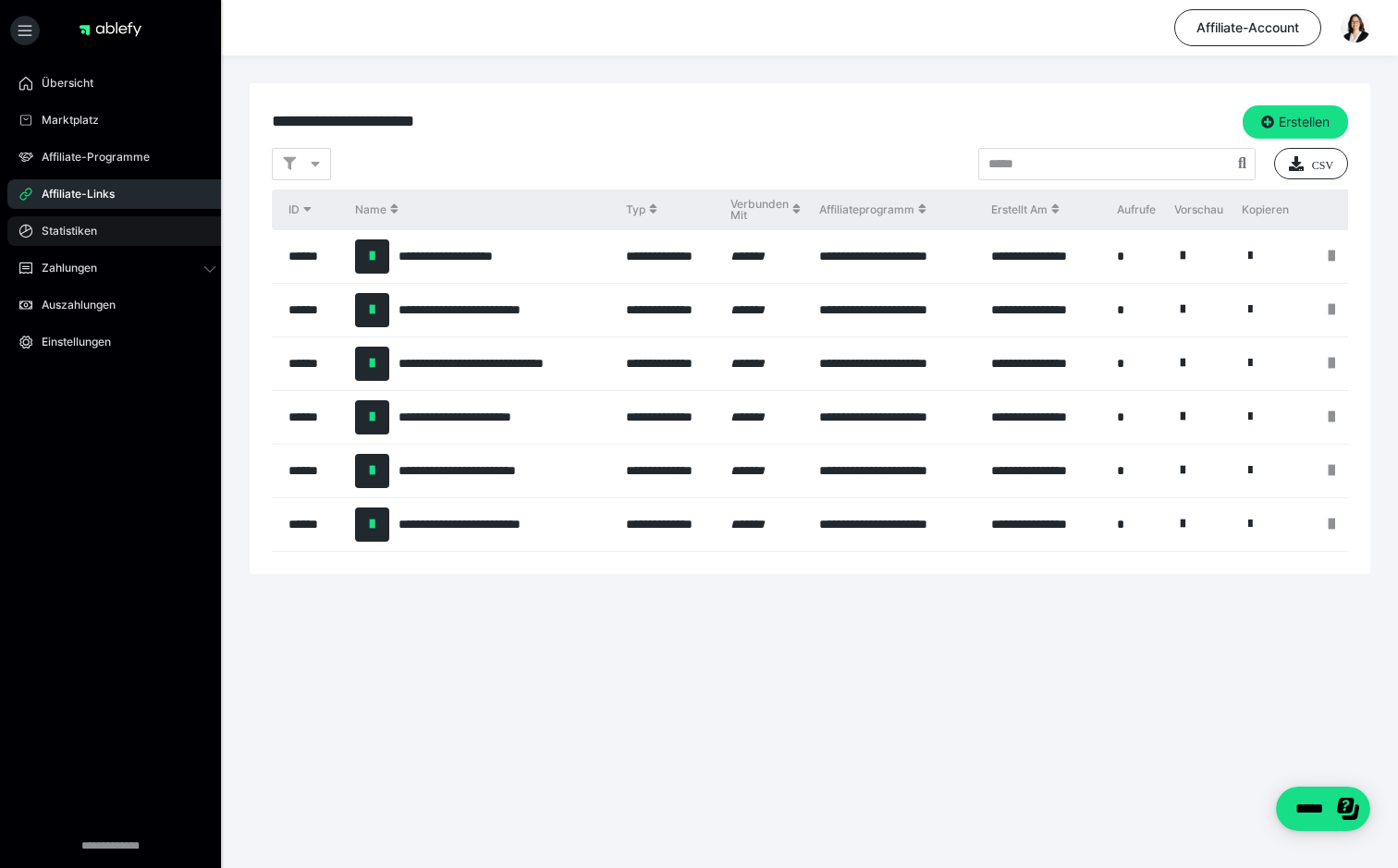 click on "Statistiken" at bounding box center [63, 231] 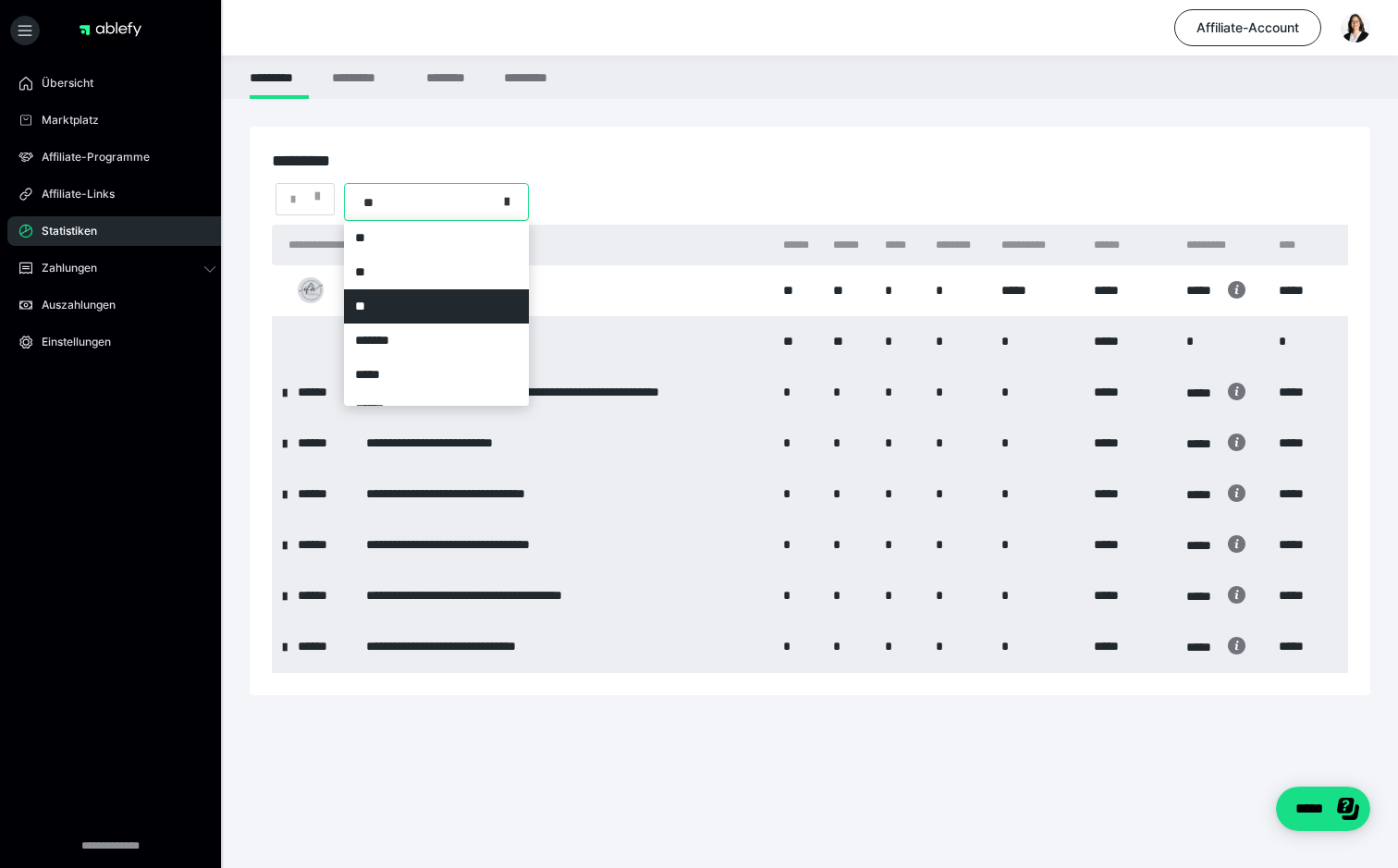 click at bounding box center (507, 199) 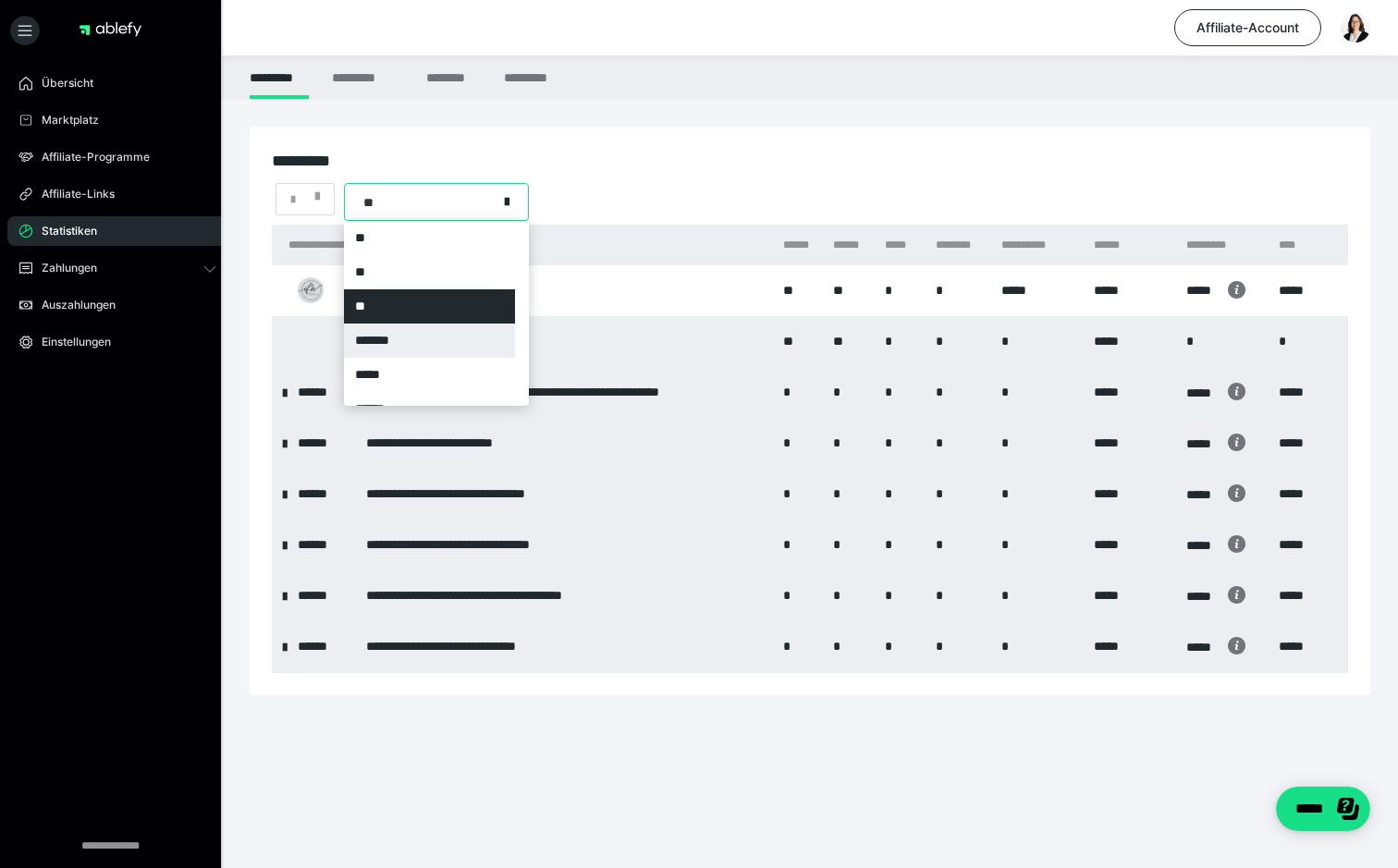 scroll, scrollTop: 20, scrollLeft: 0, axis: vertical 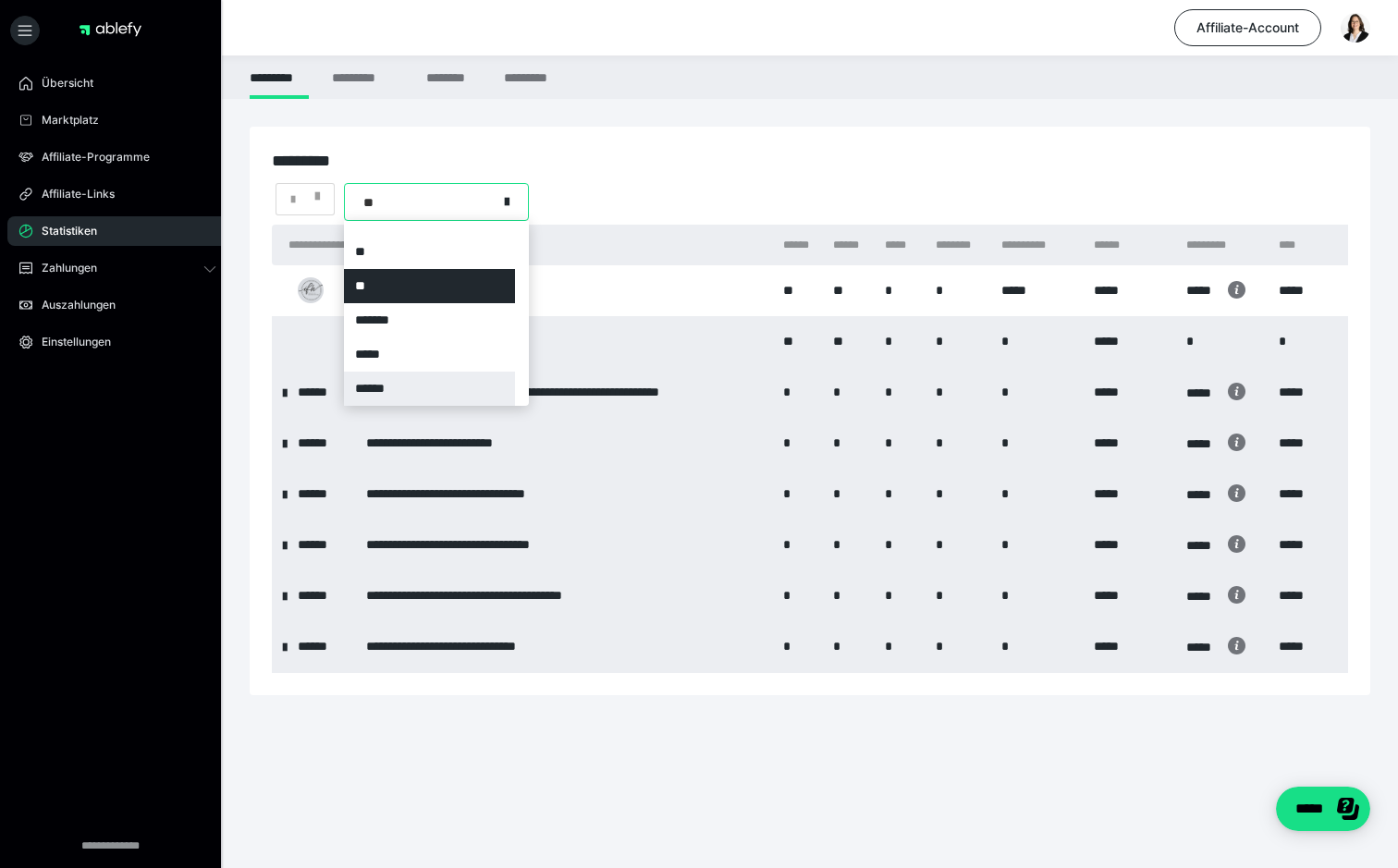 click on "******" at bounding box center [429, 388] 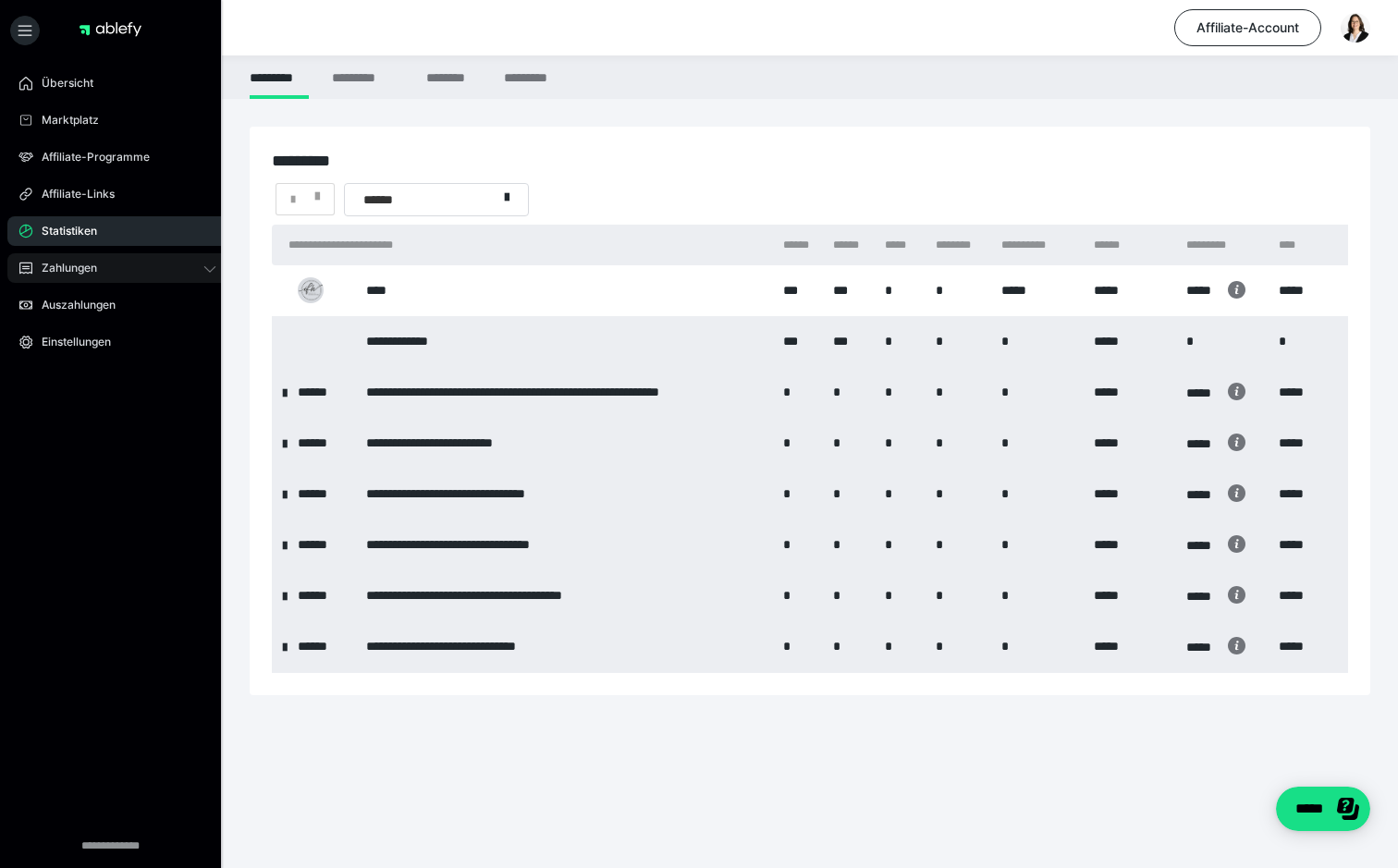 click on "Zahlungen" at bounding box center [63, 268] 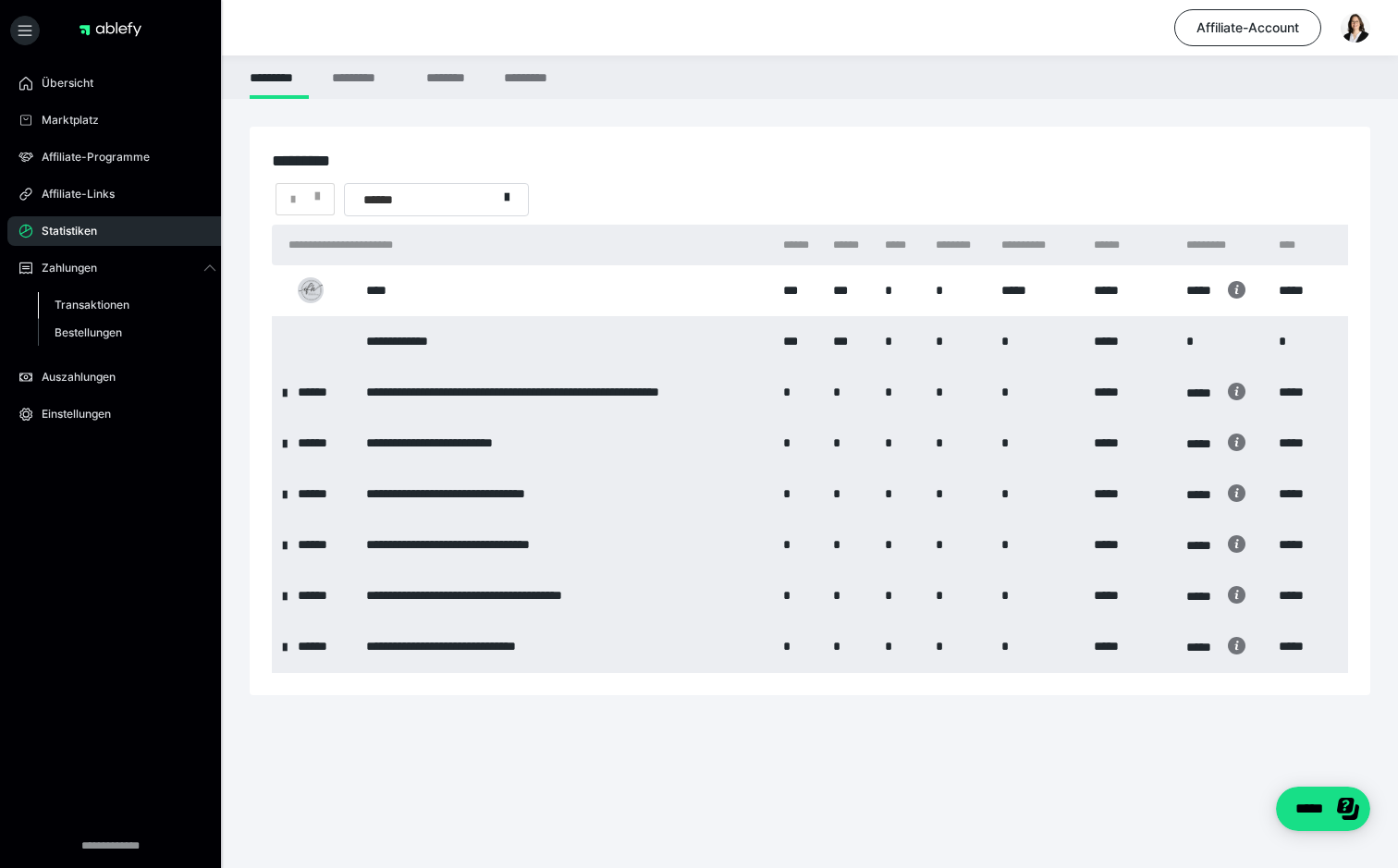 click on "Transaktionen" at bounding box center [92, 304] 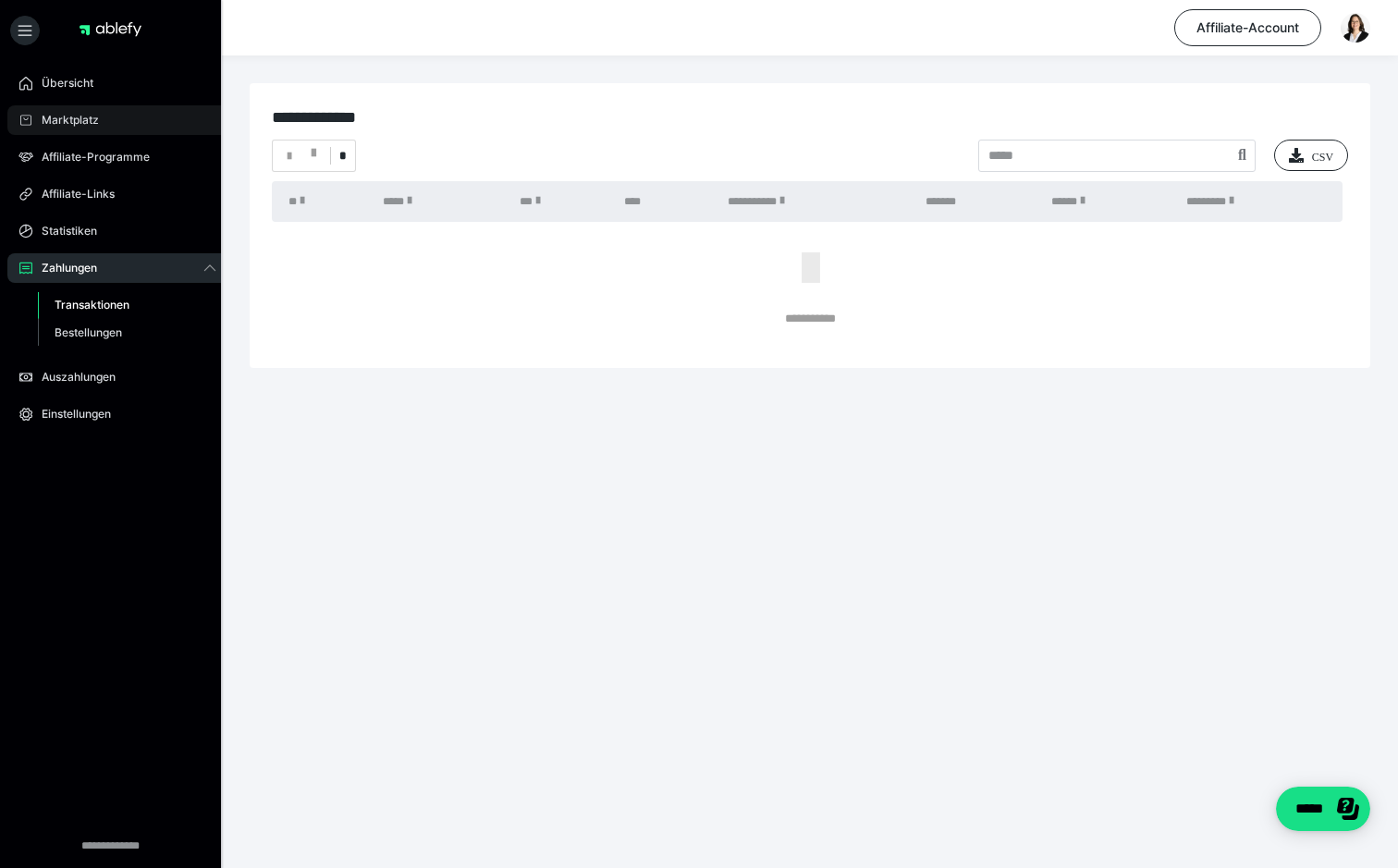 click on "Marktplatz" at bounding box center (64, 120) 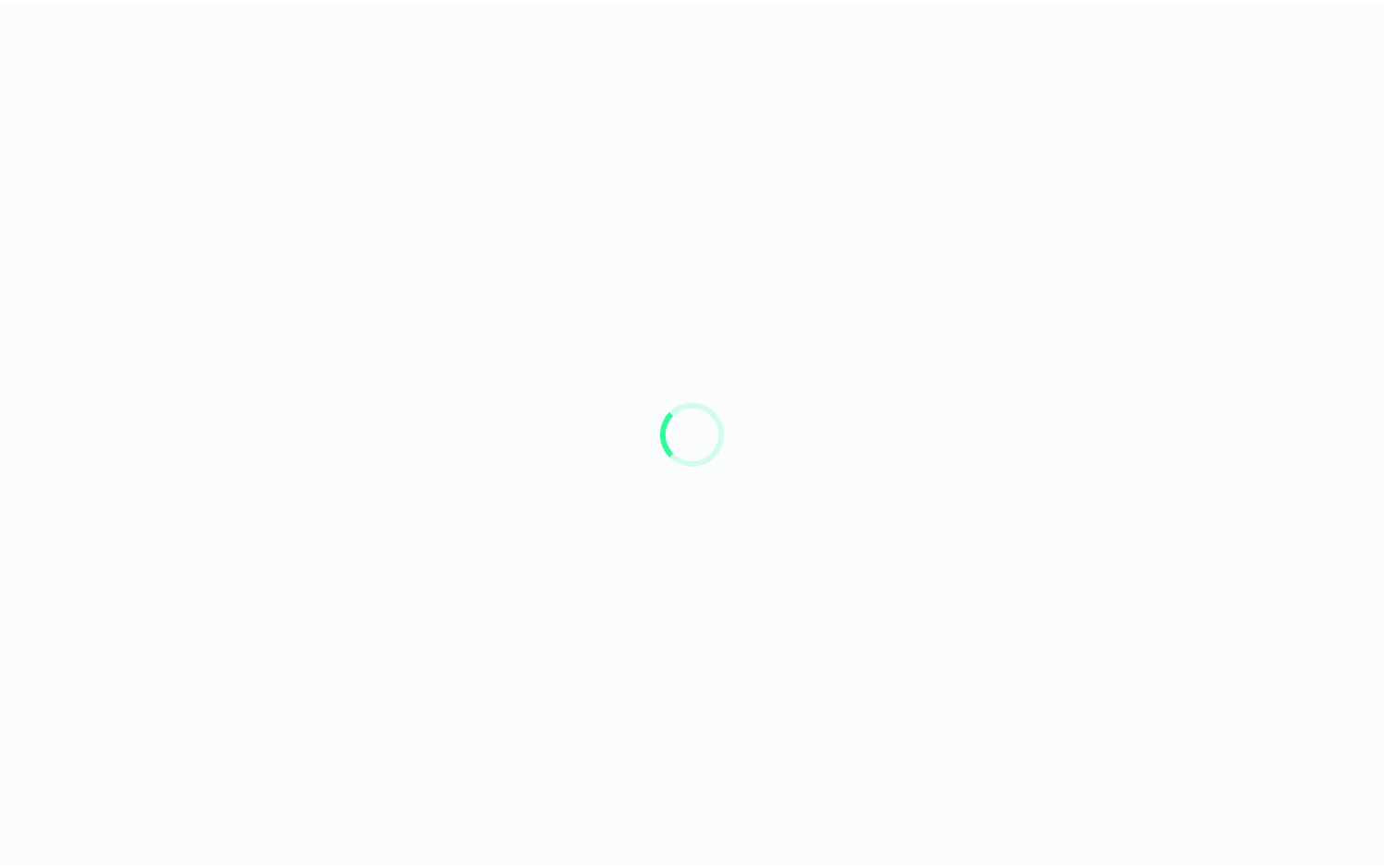 scroll, scrollTop: 0, scrollLeft: 0, axis: both 